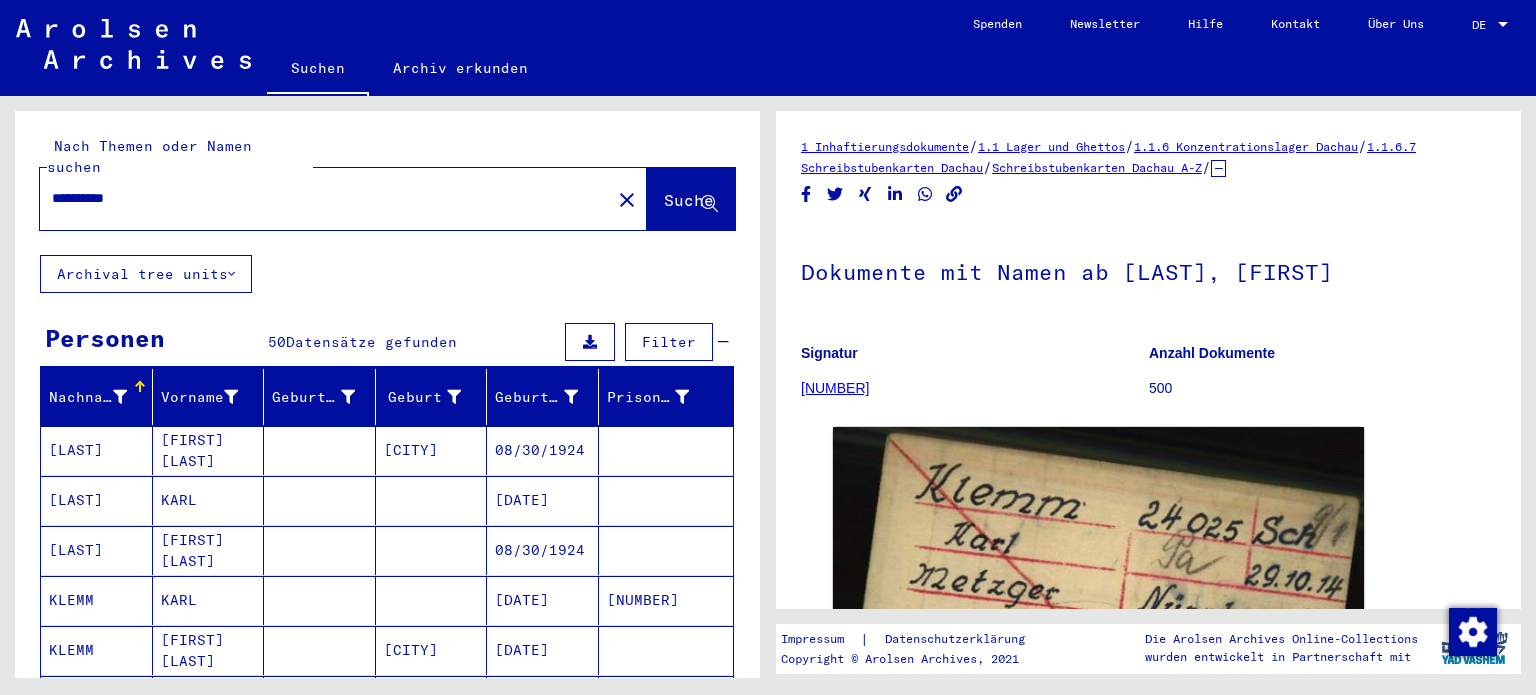 scroll, scrollTop: 0, scrollLeft: 0, axis: both 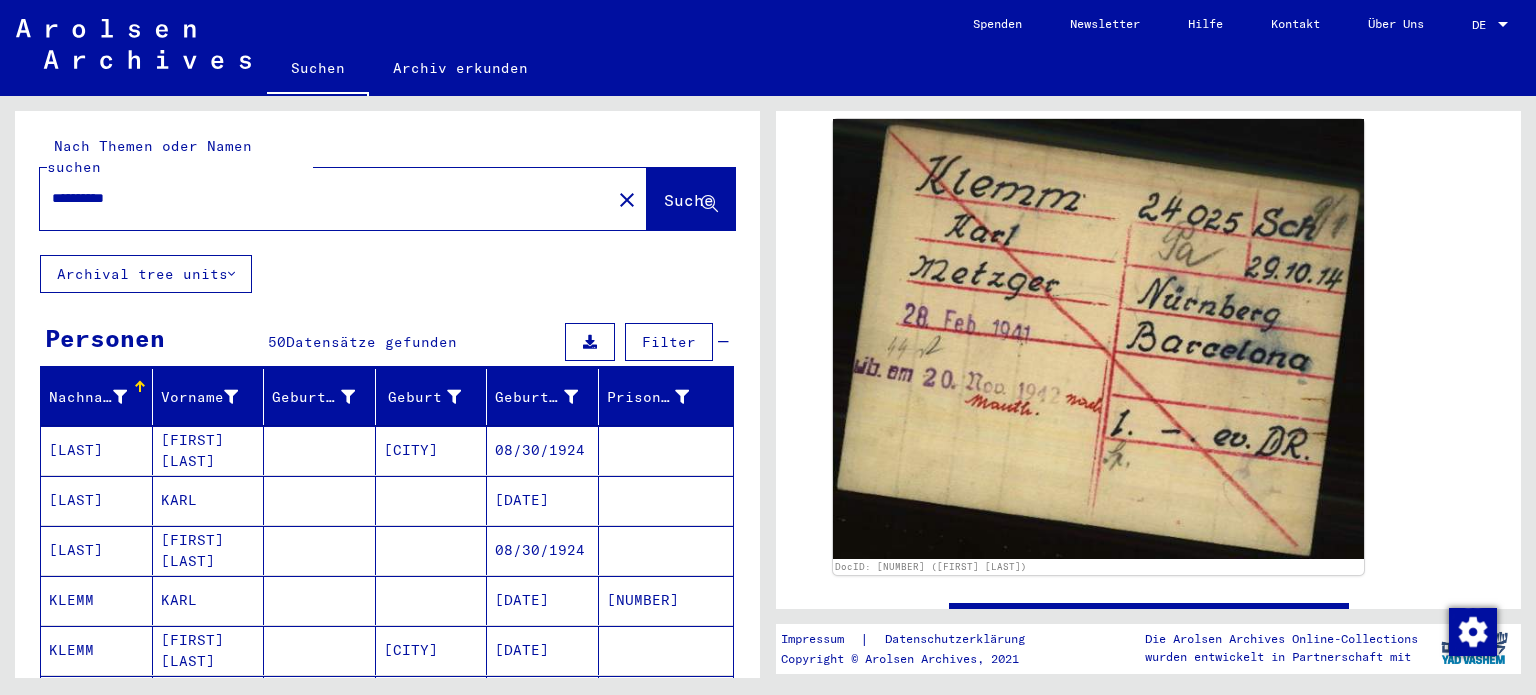 click on "**********" at bounding box center (325, 198) 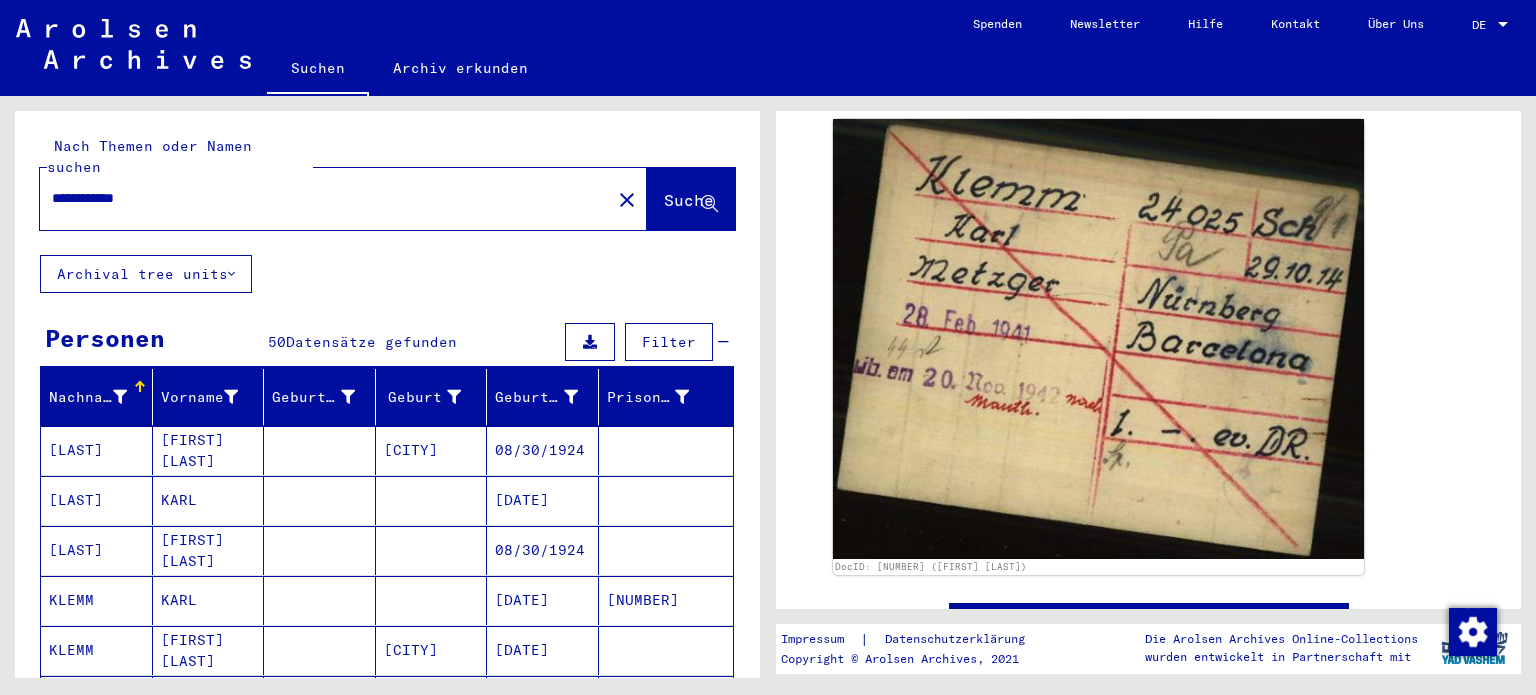 type on "**********" 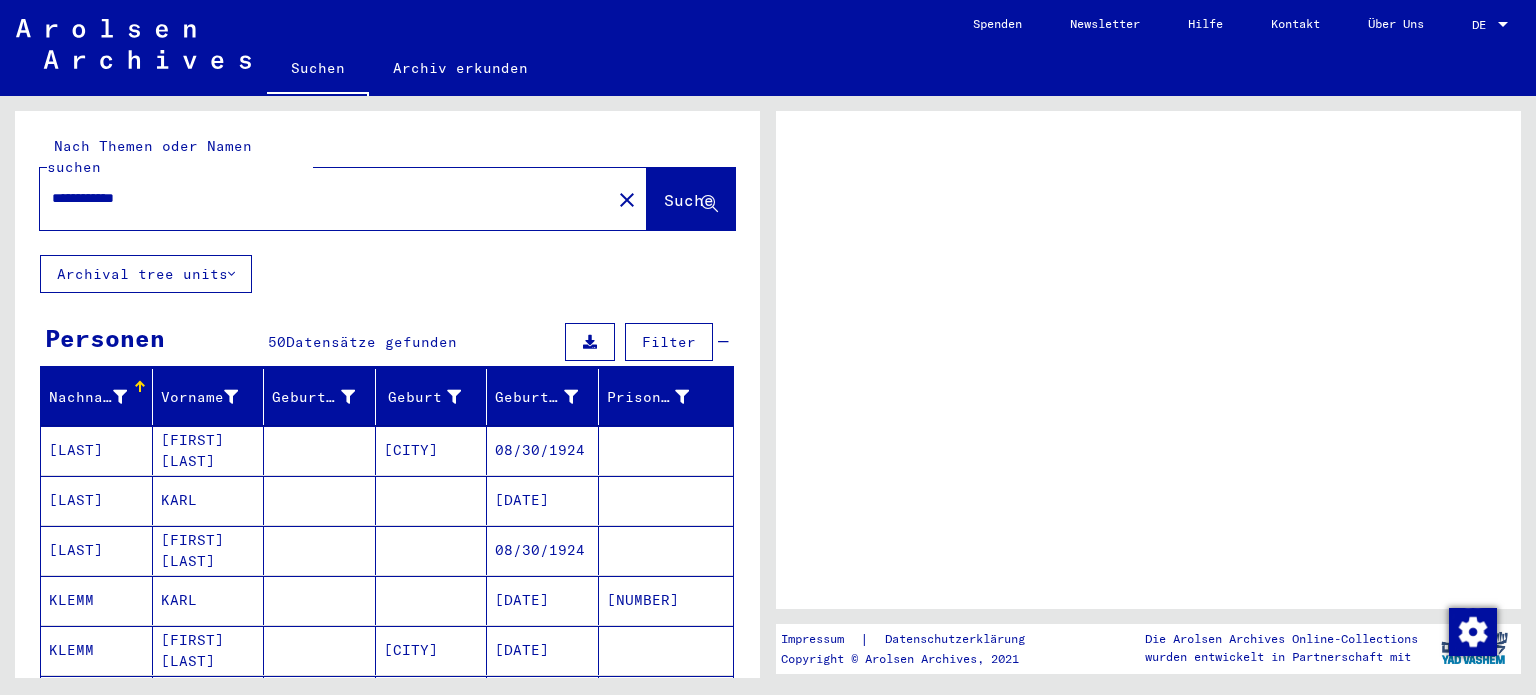 scroll, scrollTop: 0, scrollLeft: 0, axis: both 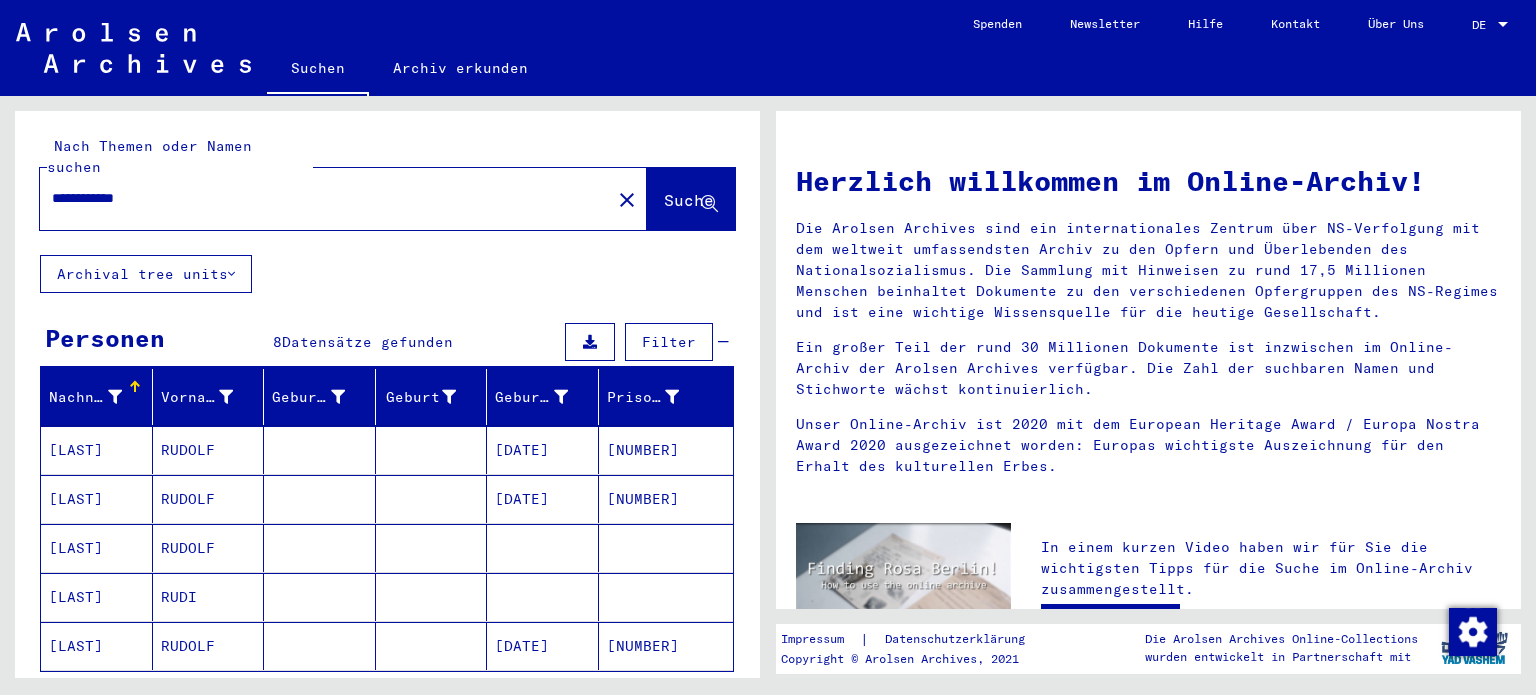 click at bounding box center [432, 499] 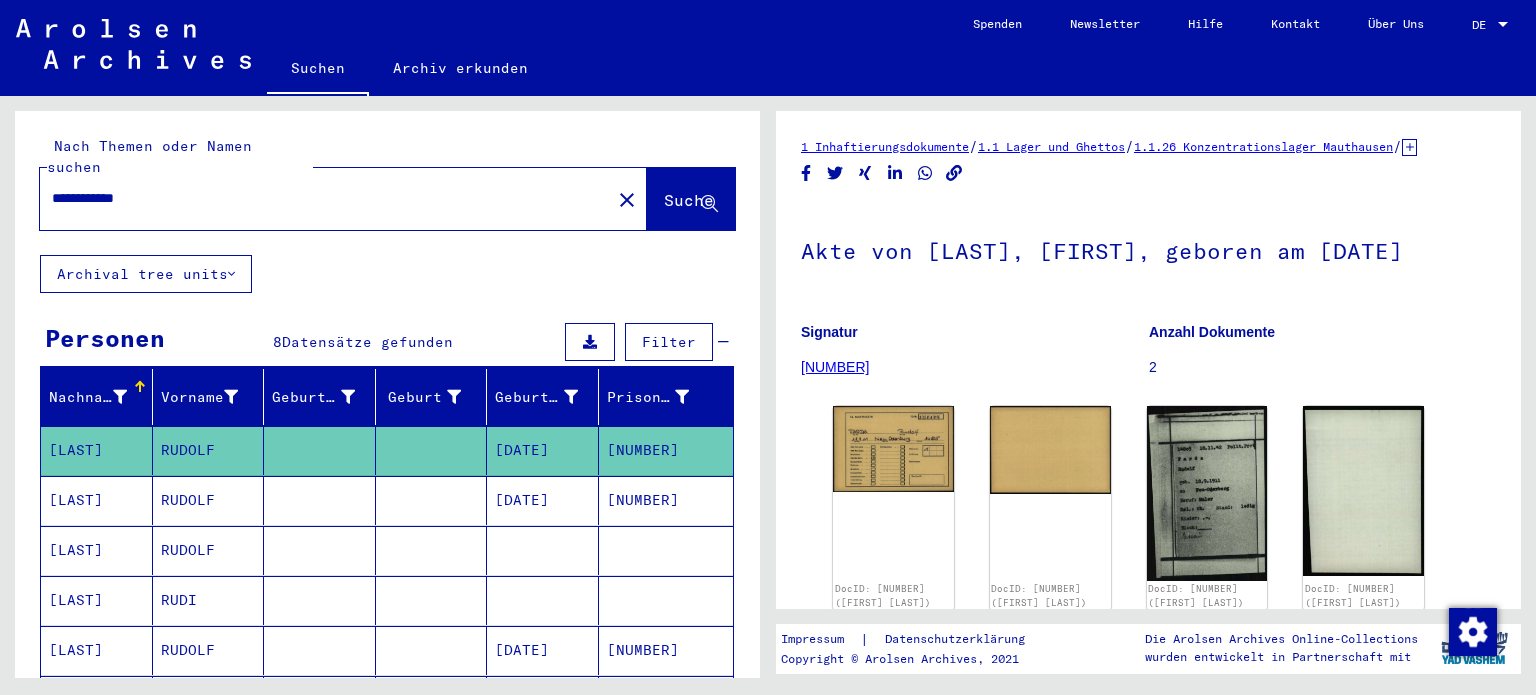 click at bounding box center [432, 550] 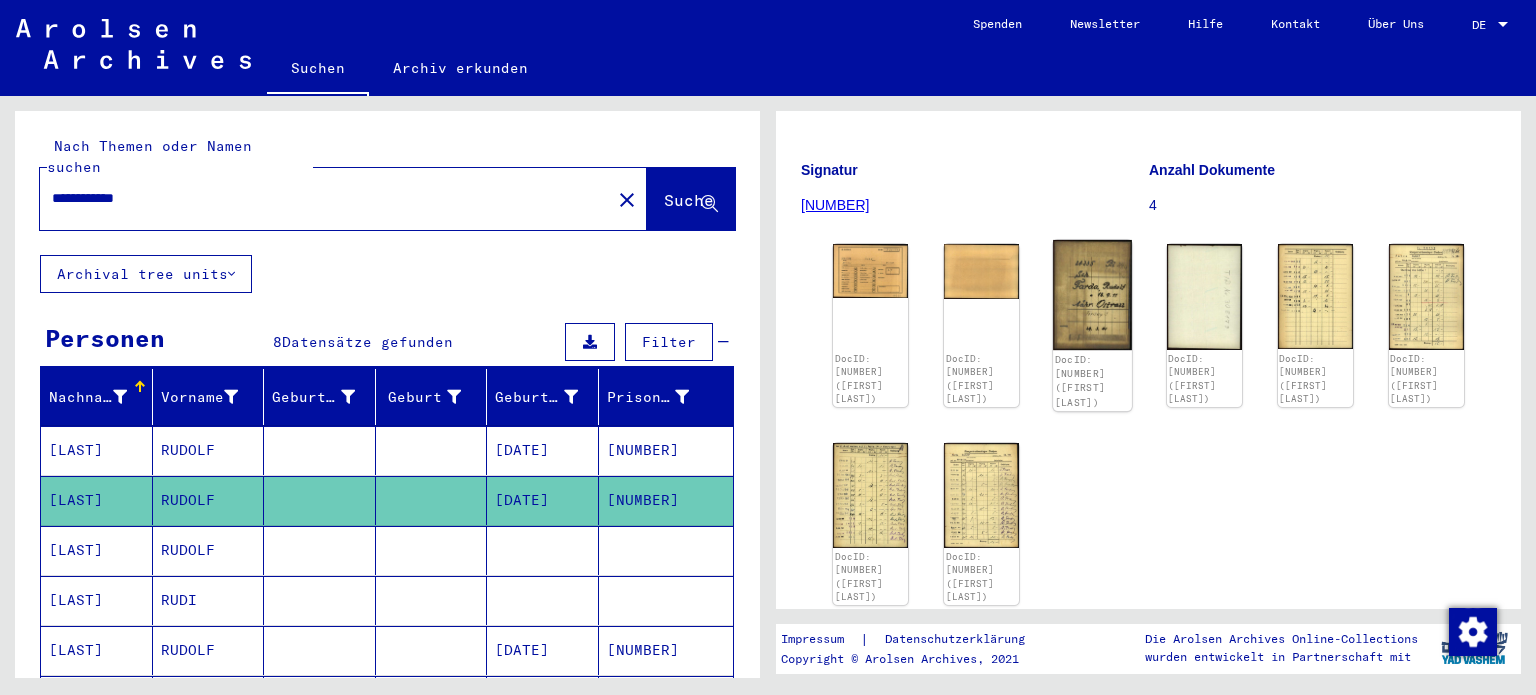scroll, scrollTop: 163, scrollLeft: 0, axis: vertical 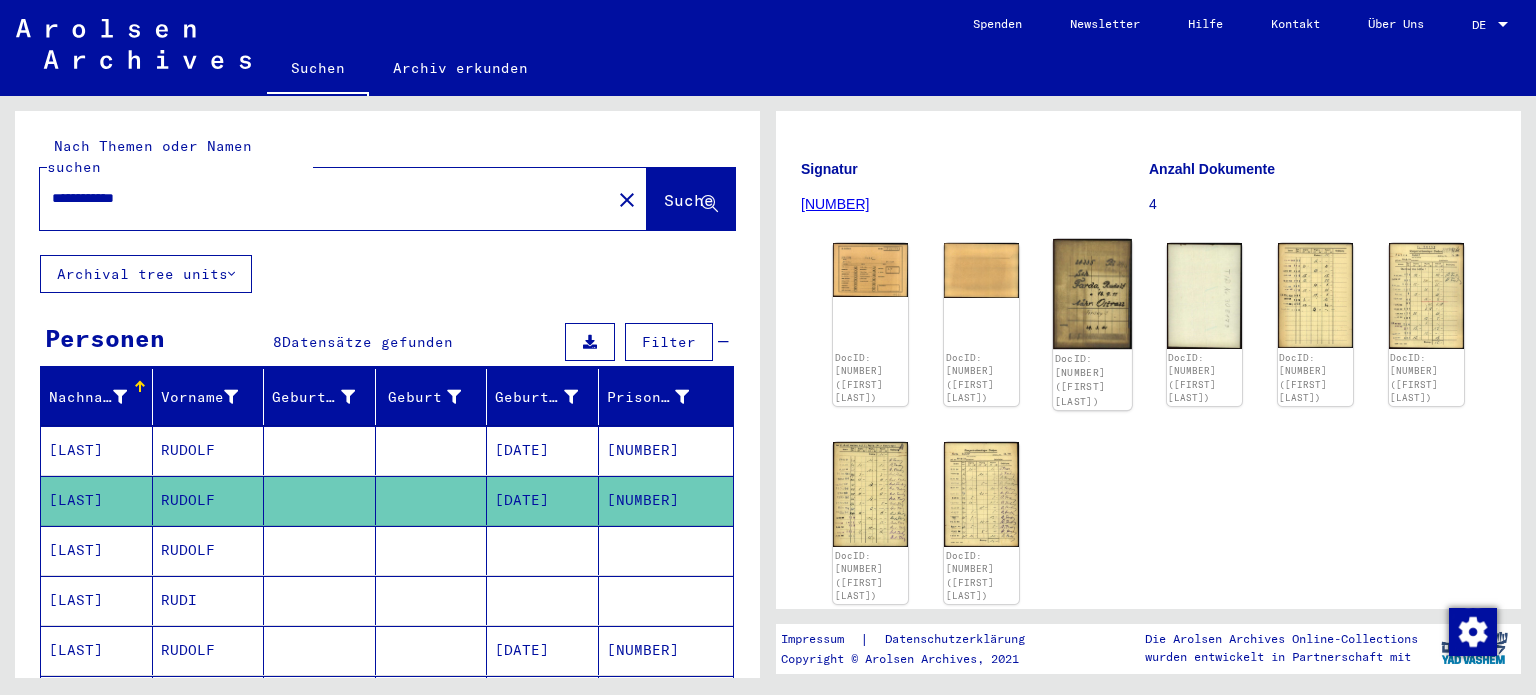 click 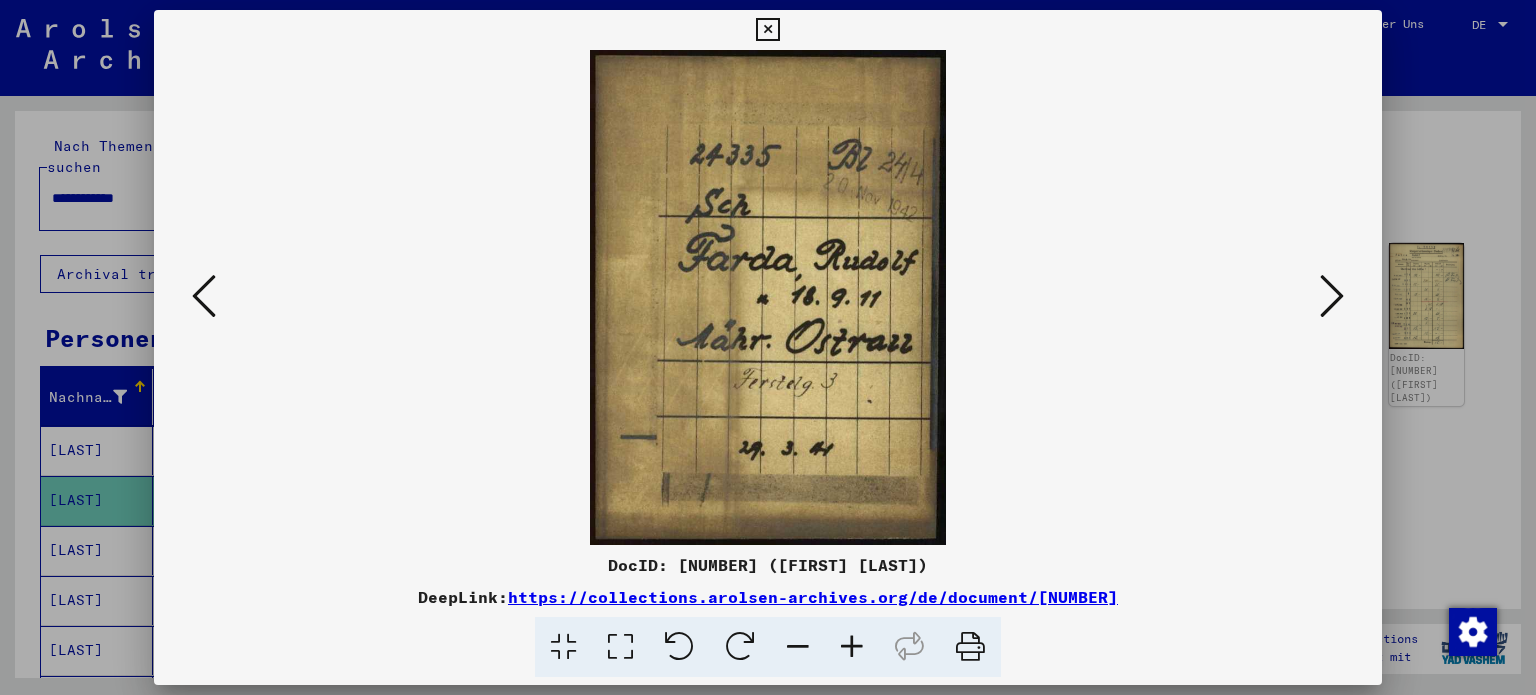 click at bounding box center [767, 30] 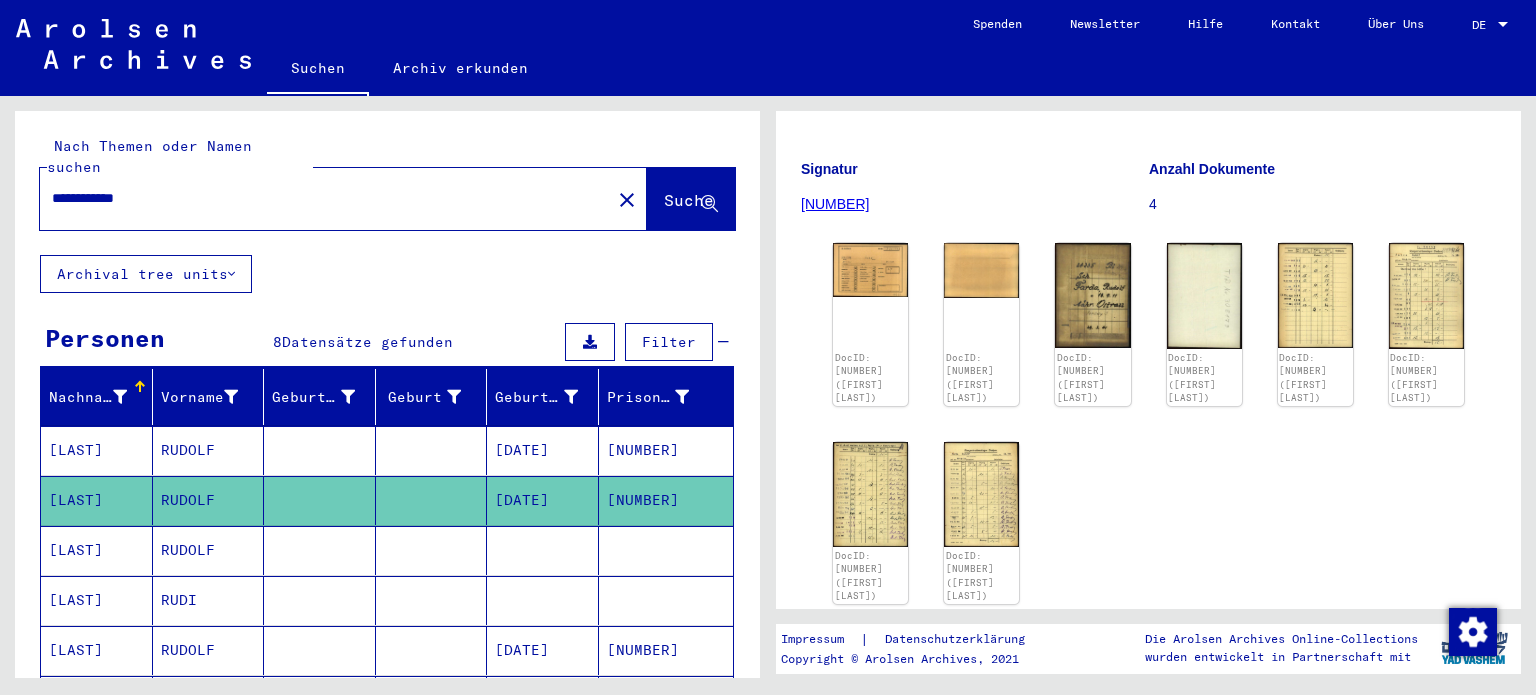 scroll, scrollTop: 180, scrollLeft: 0, axis: vertical 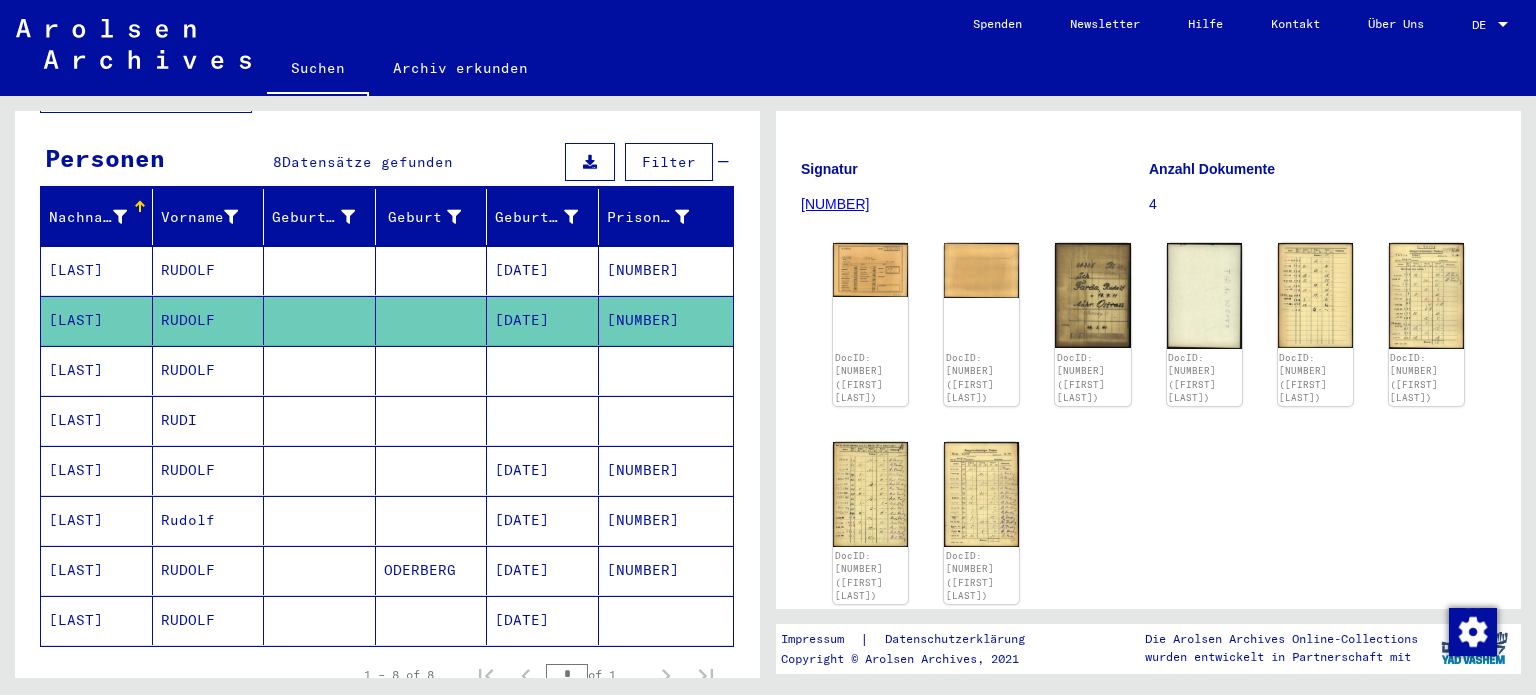 click on "[DATE]" at bounding box center [543, 520] 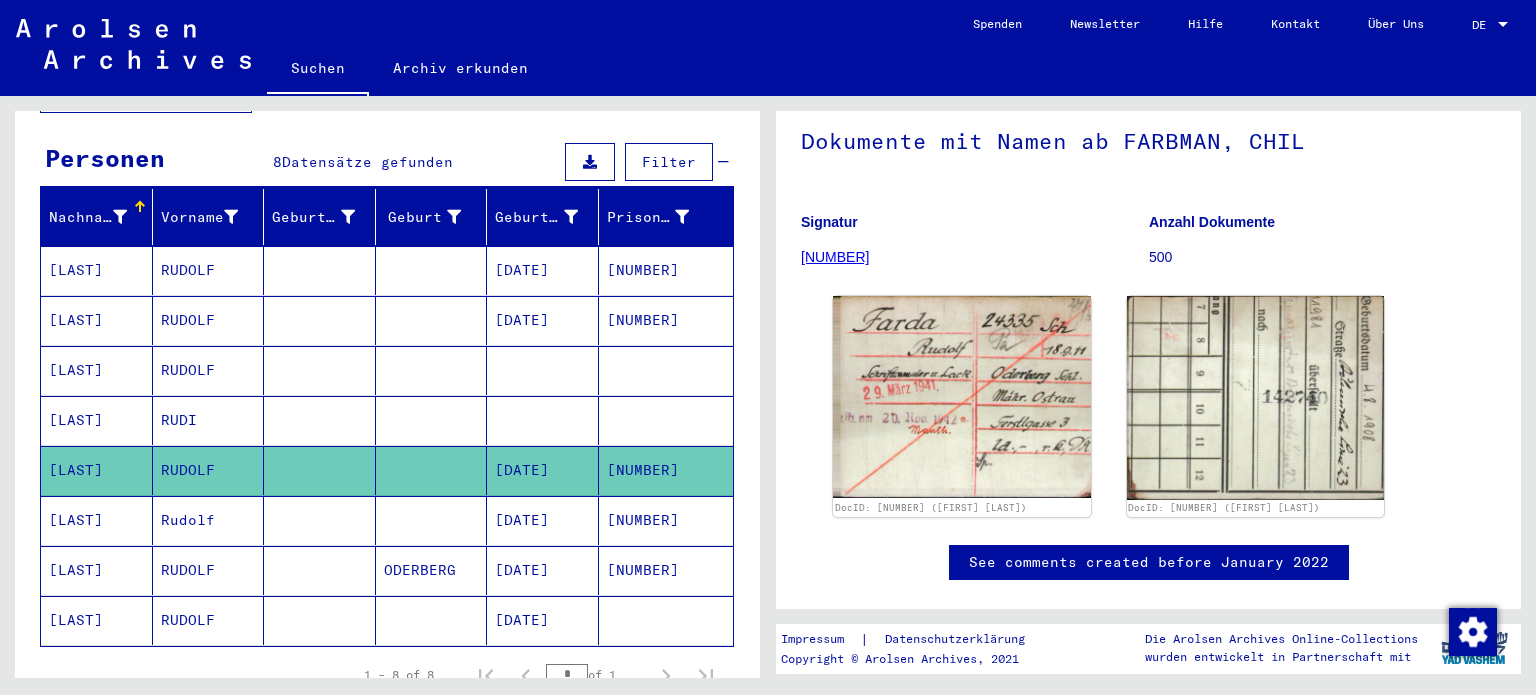 scroll, scrollTop: 112, scrollLeft: 0, axis: vertical 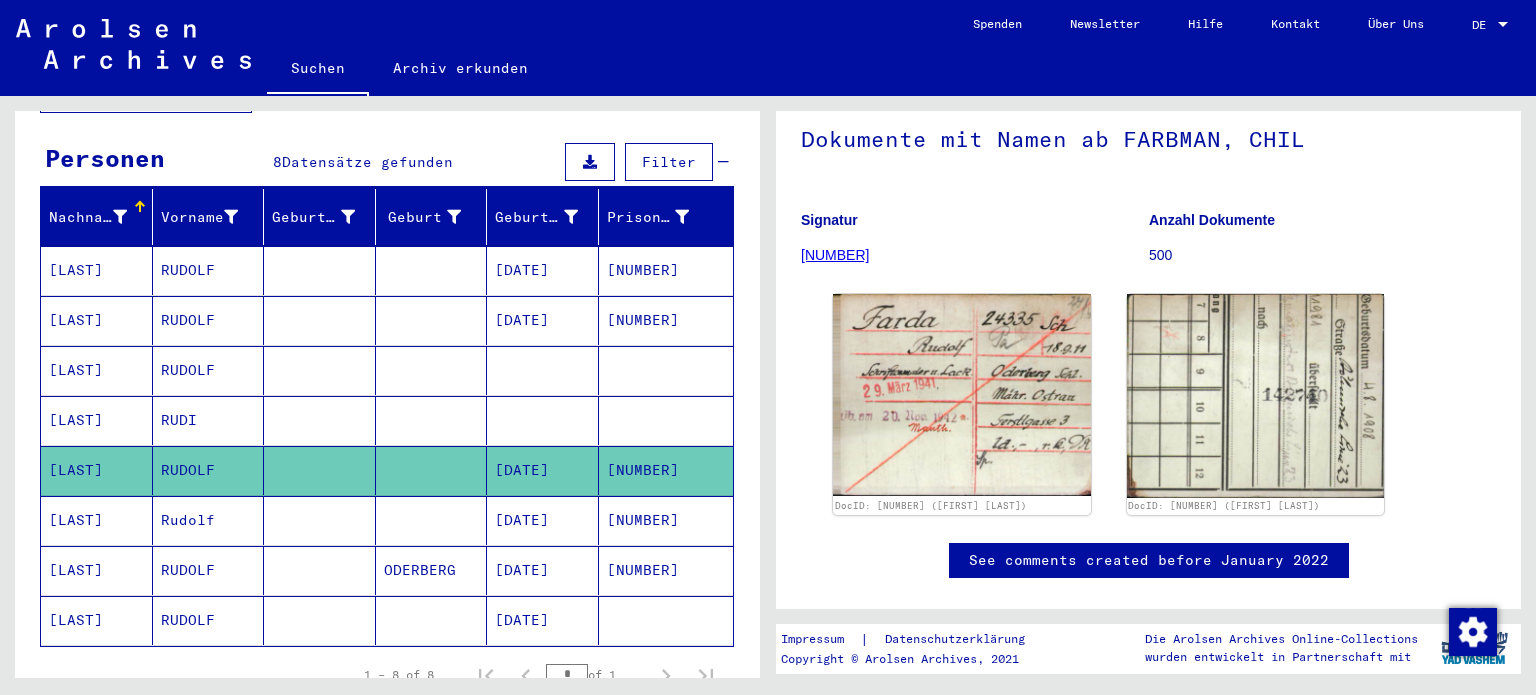 click on "[DATE]" at bounding box center (543, 570) 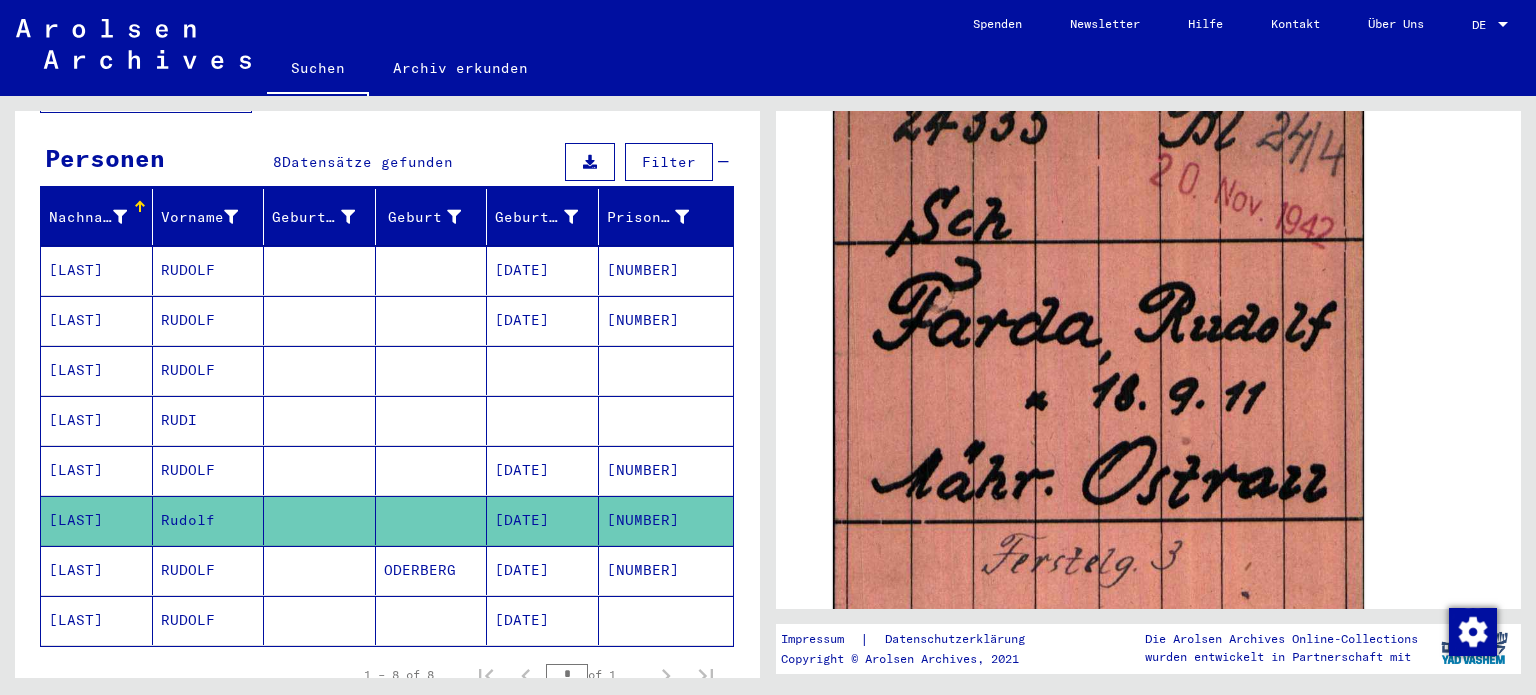 scroll, scrollTop: 343, scrollLeft: 0, axis: vertical 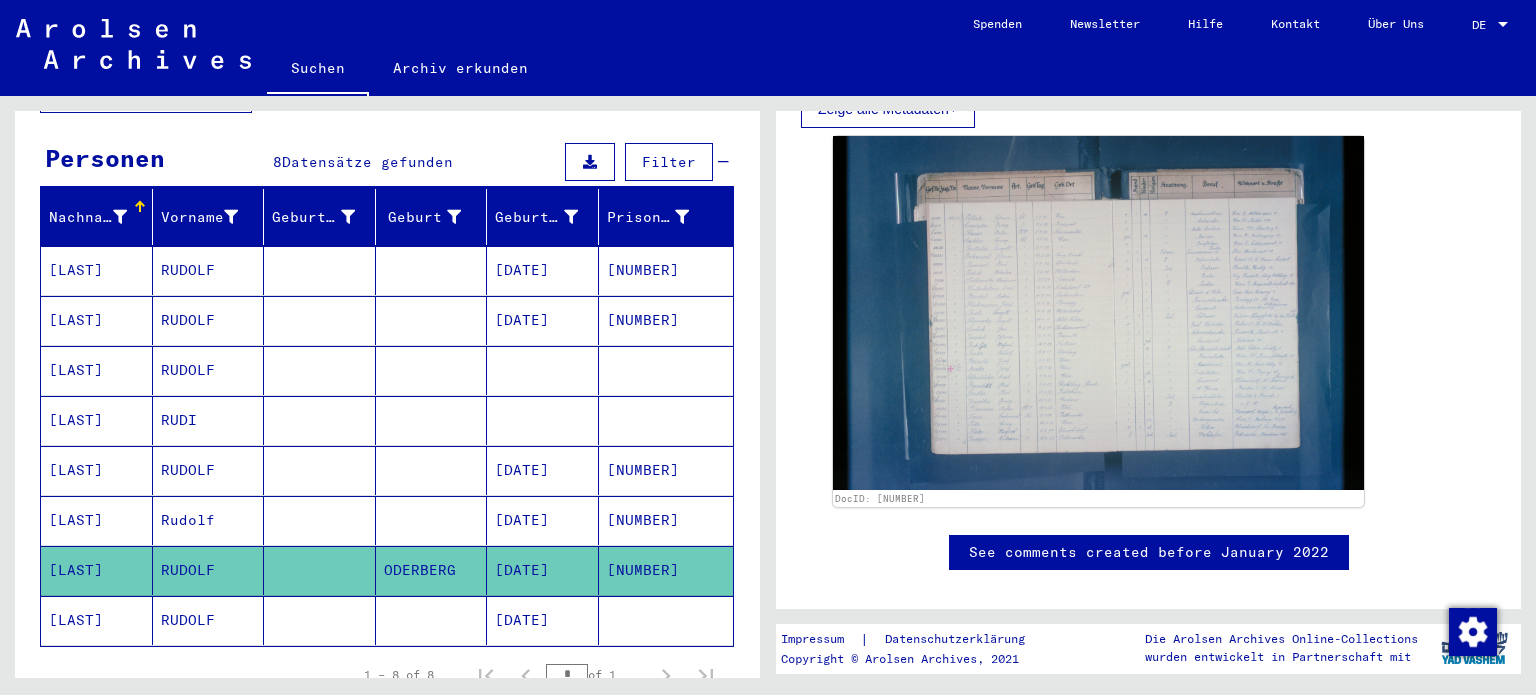 click at bounding box center [543, 420] 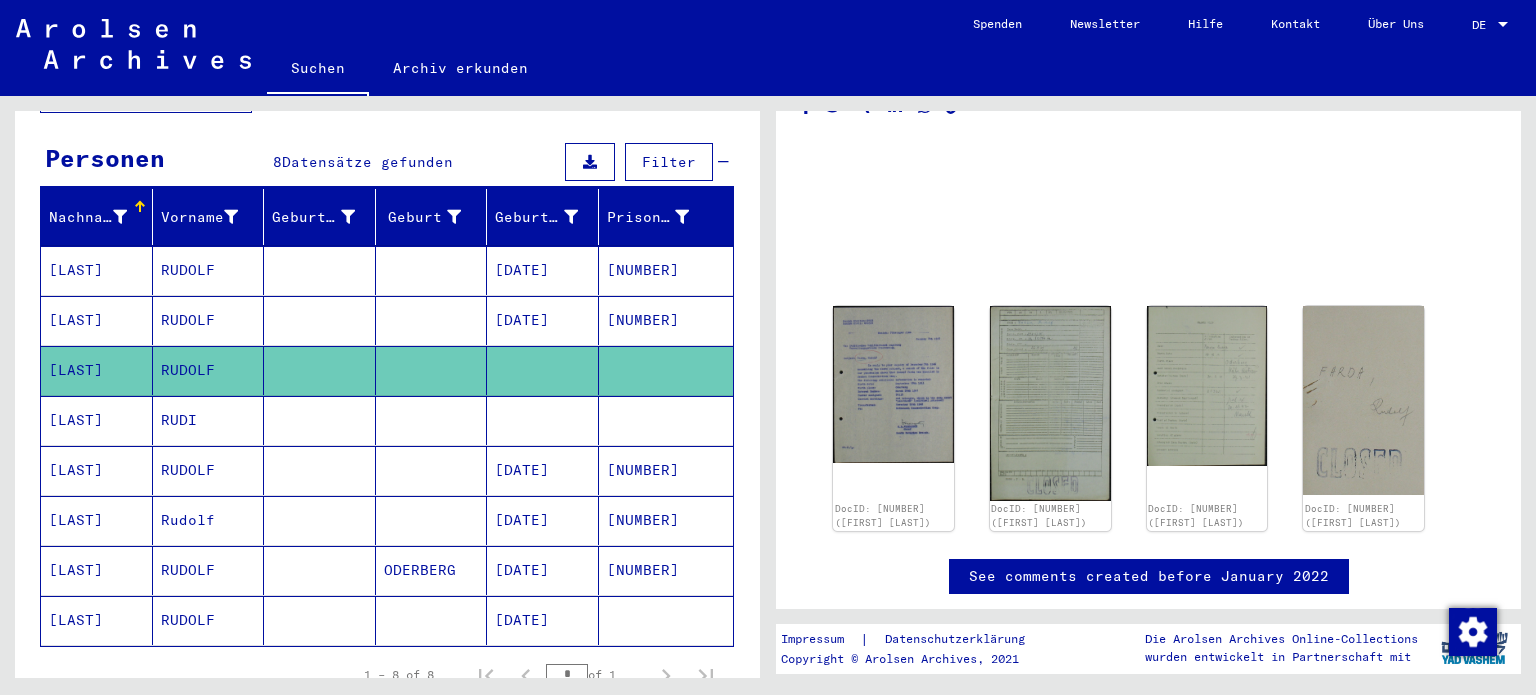 scroll, scrollTop: 10, scrollLeft: 0, axis: vertical 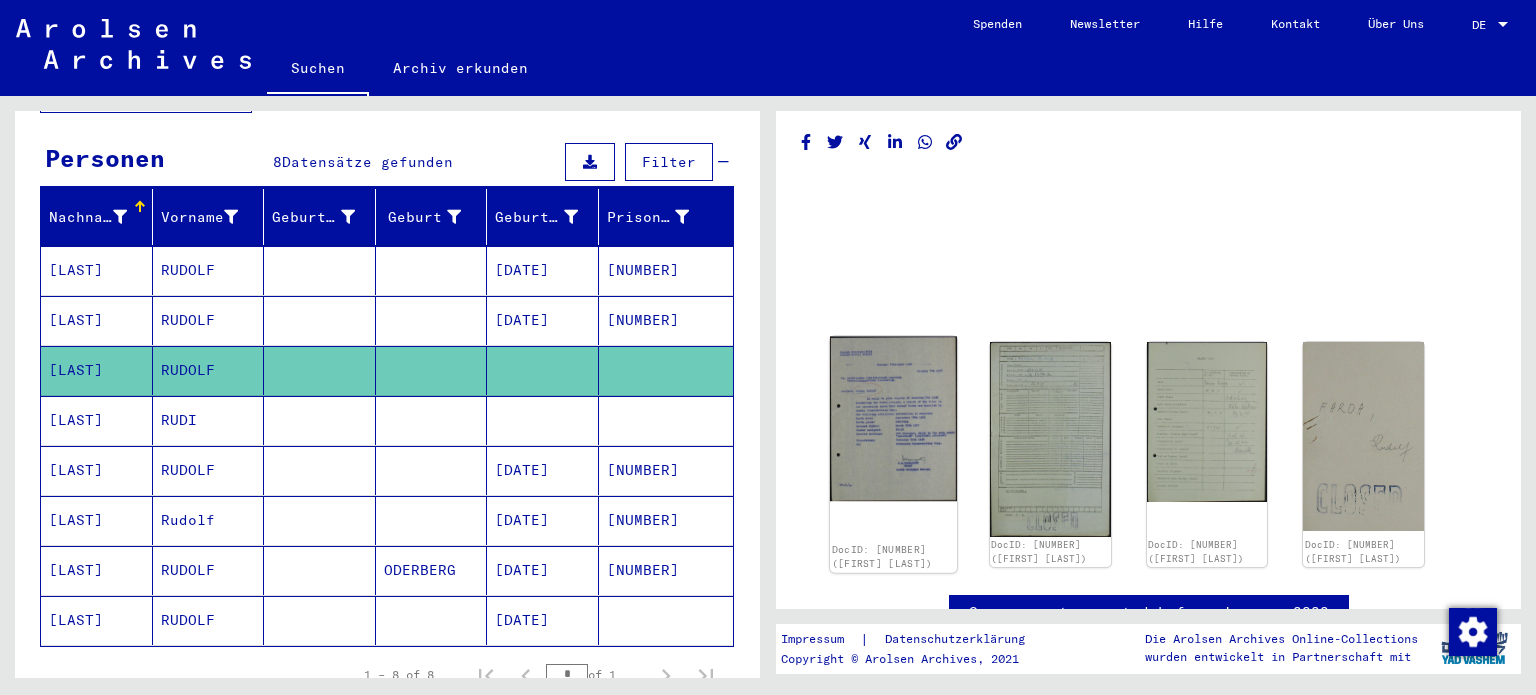 click 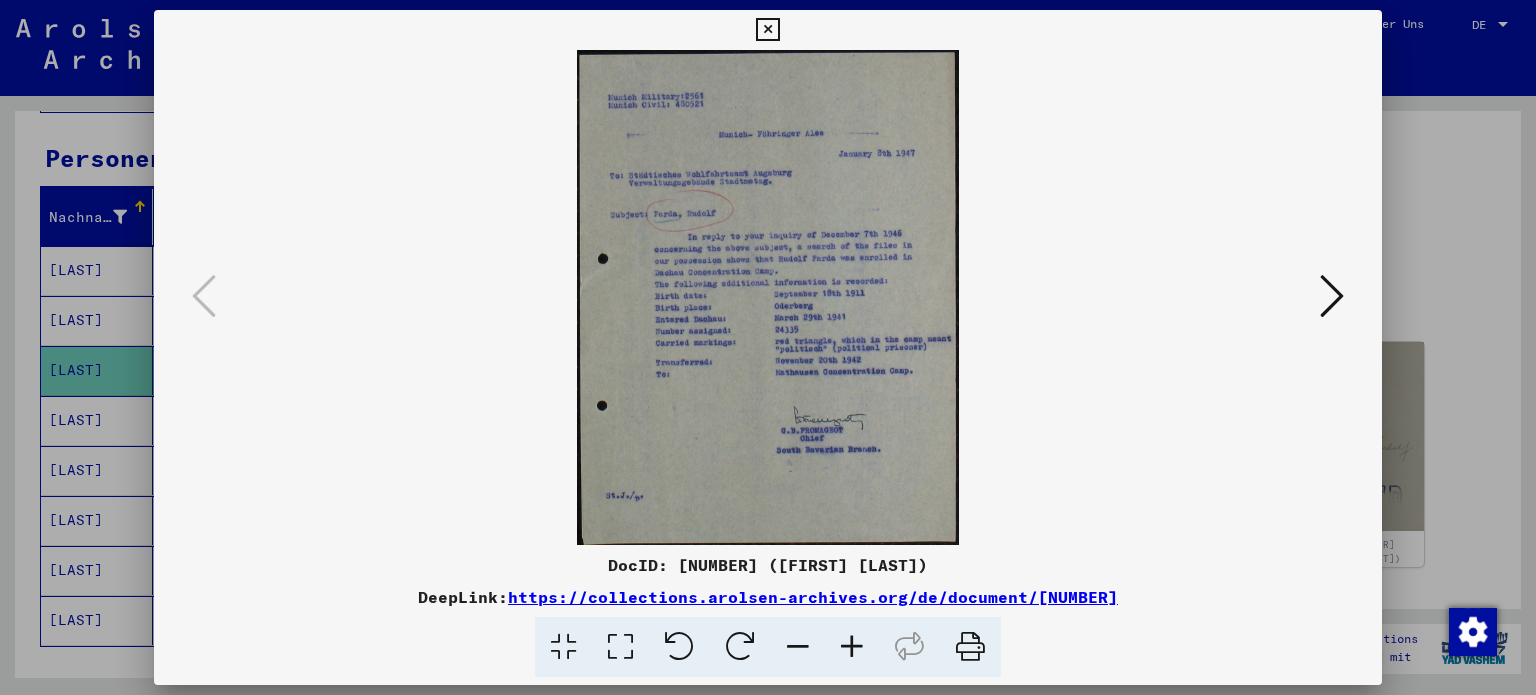 click at bounding box center (1332, 296) 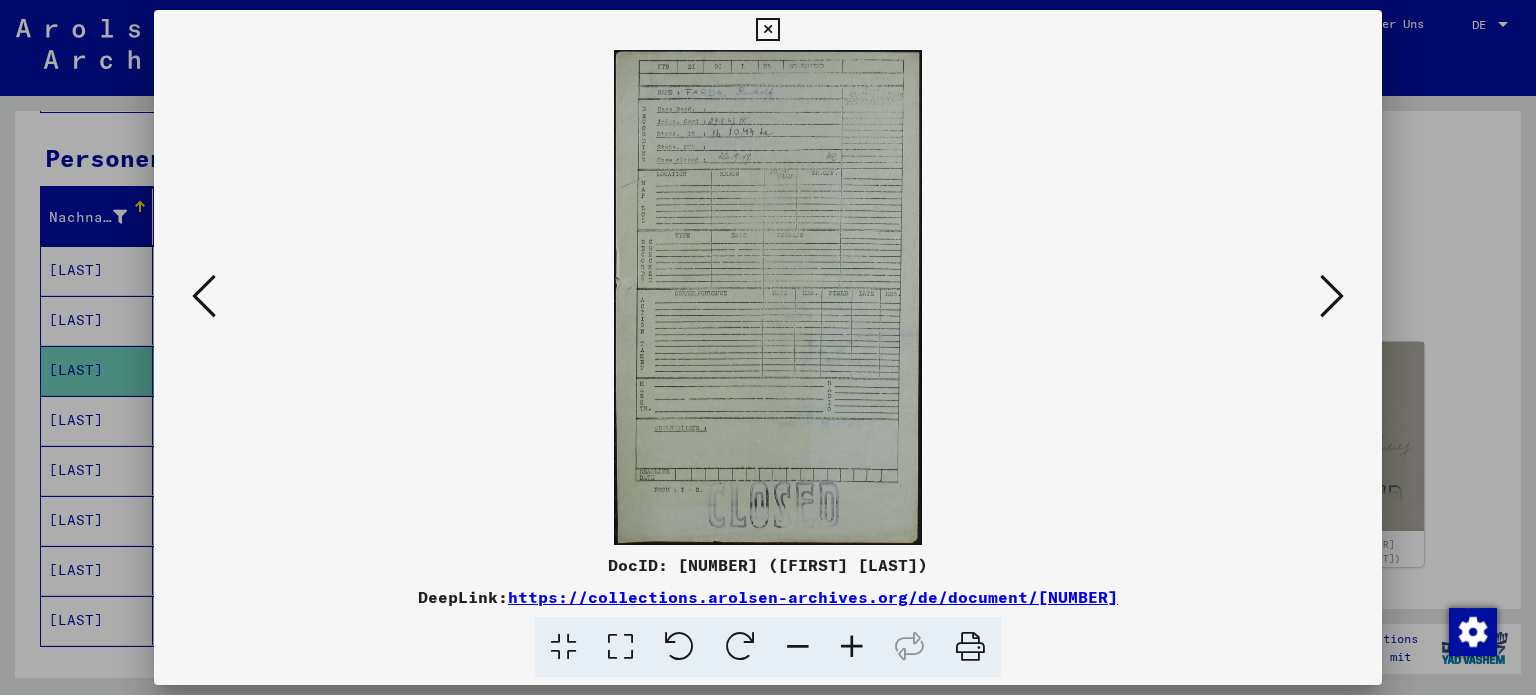 click at bounding box center [1332, 296] 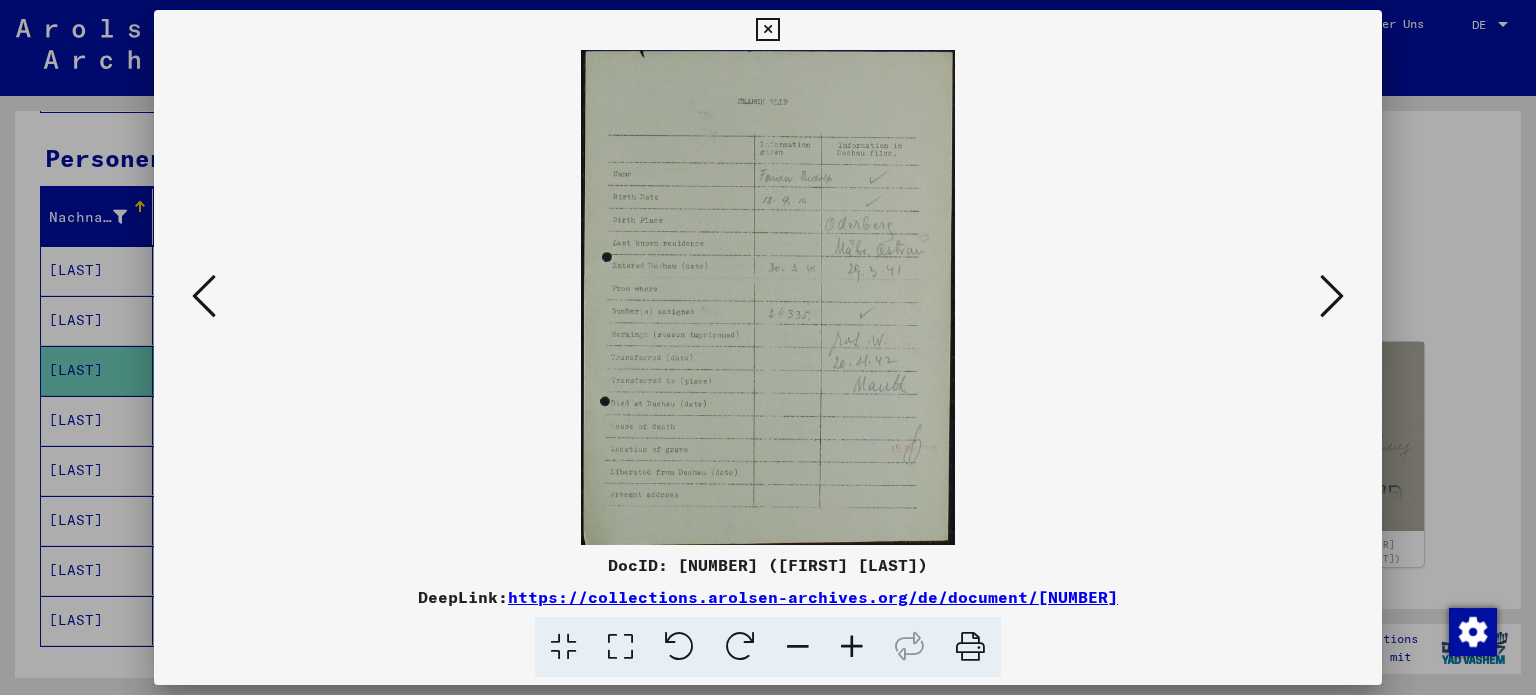 click at bounding box center (1332, 296) 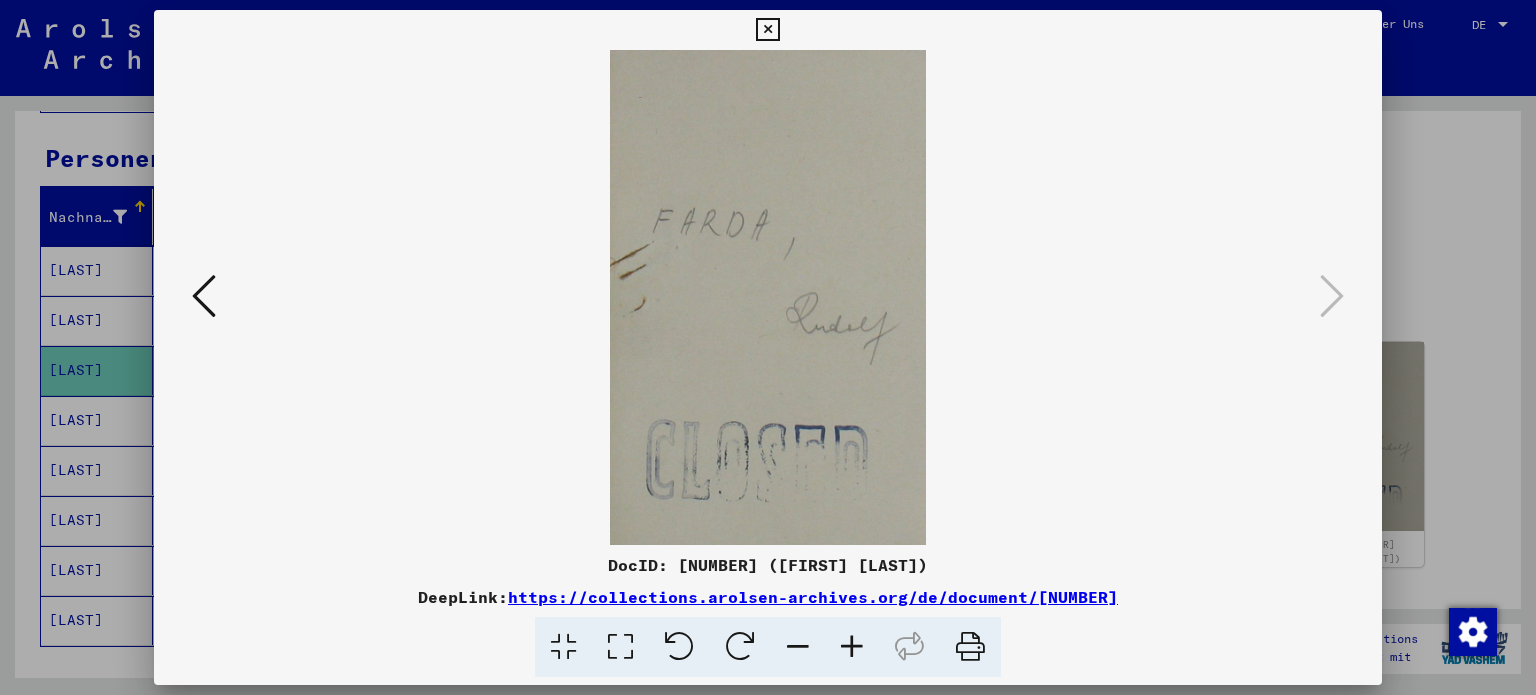click at bounding box center [767, 30] 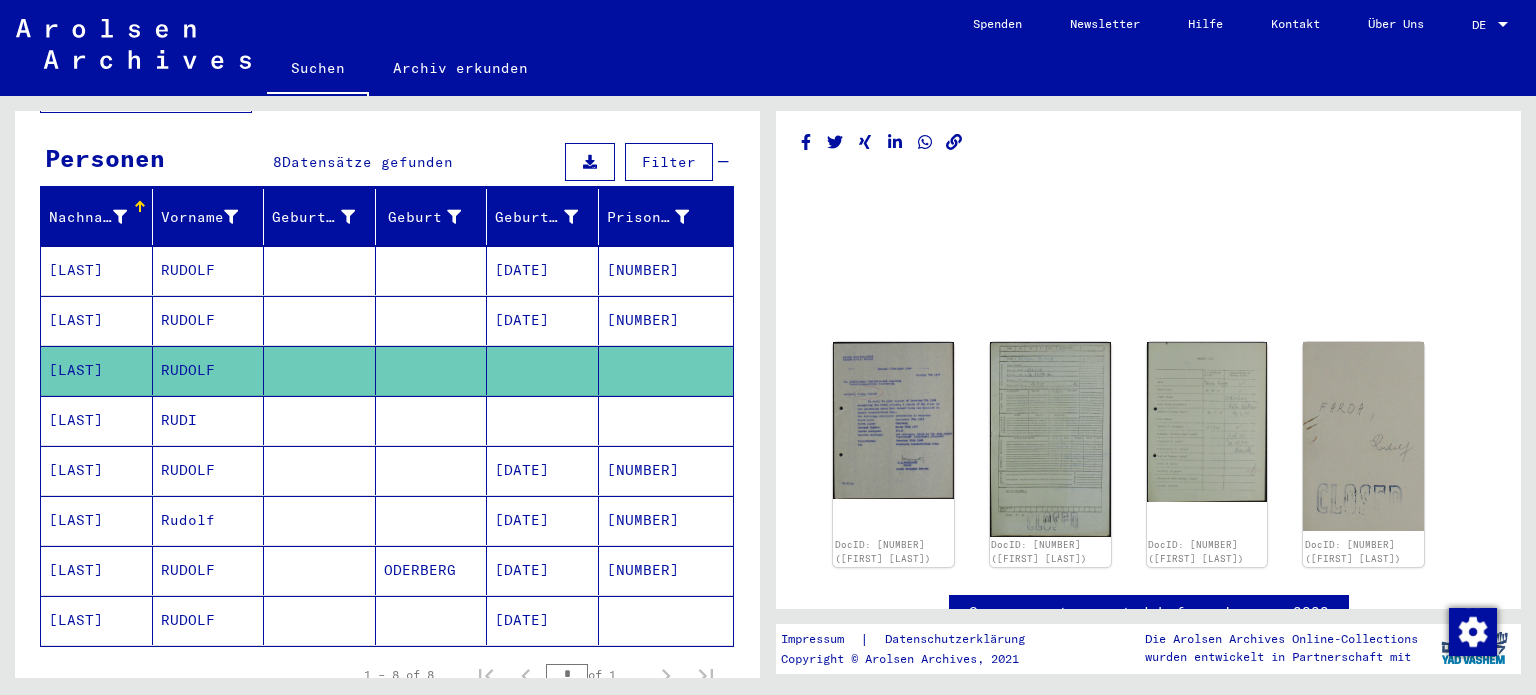 click at bounding box center [432, 470] 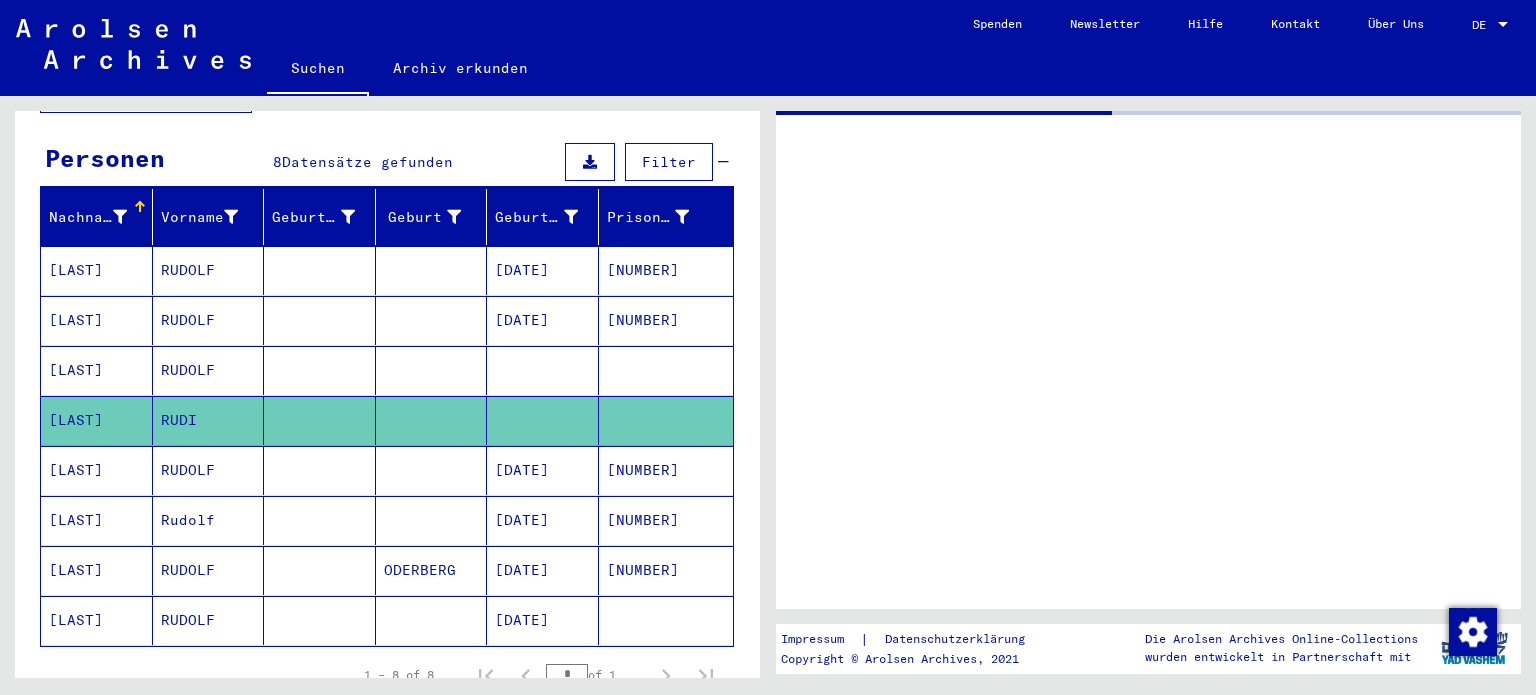 scroll, scrollTop: 0, scrollLeft: 0, axis: both 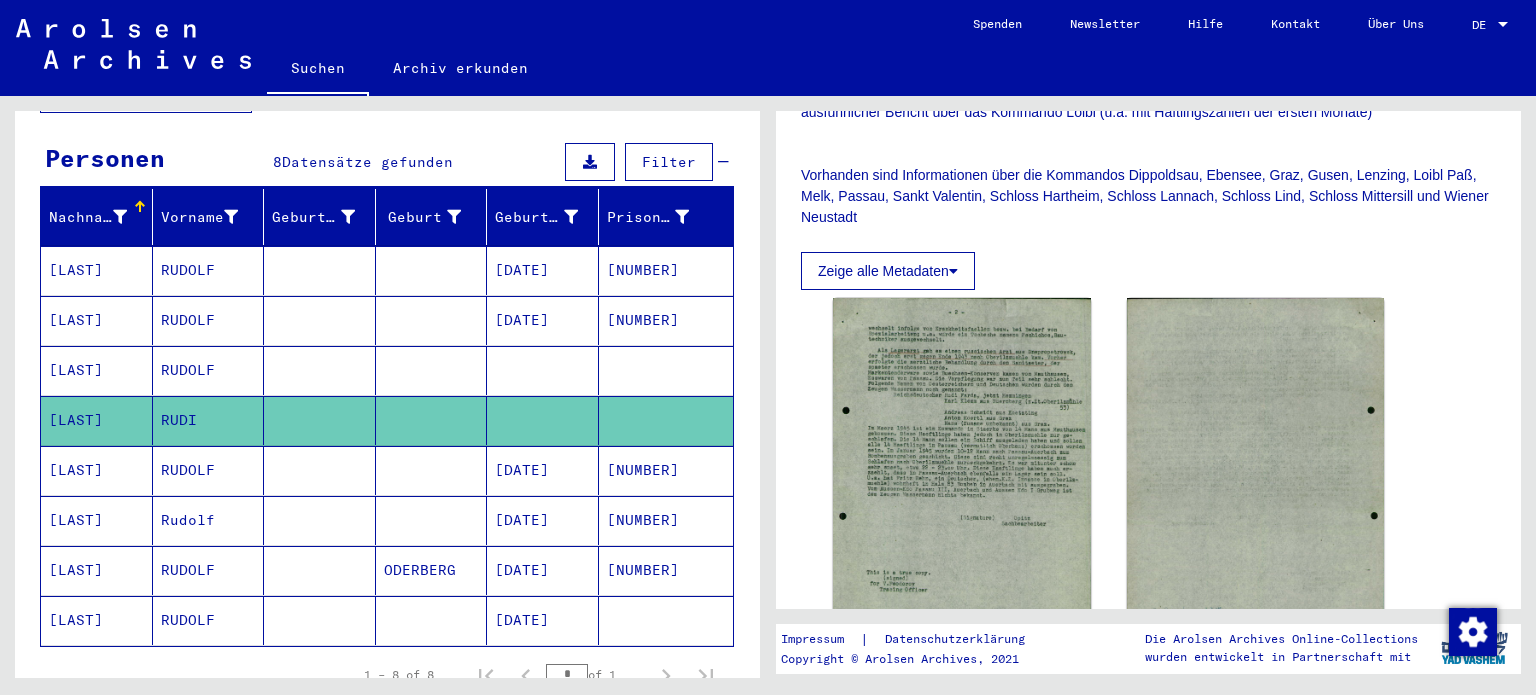 click on "[DATE]" at bounding box center [543, 620] 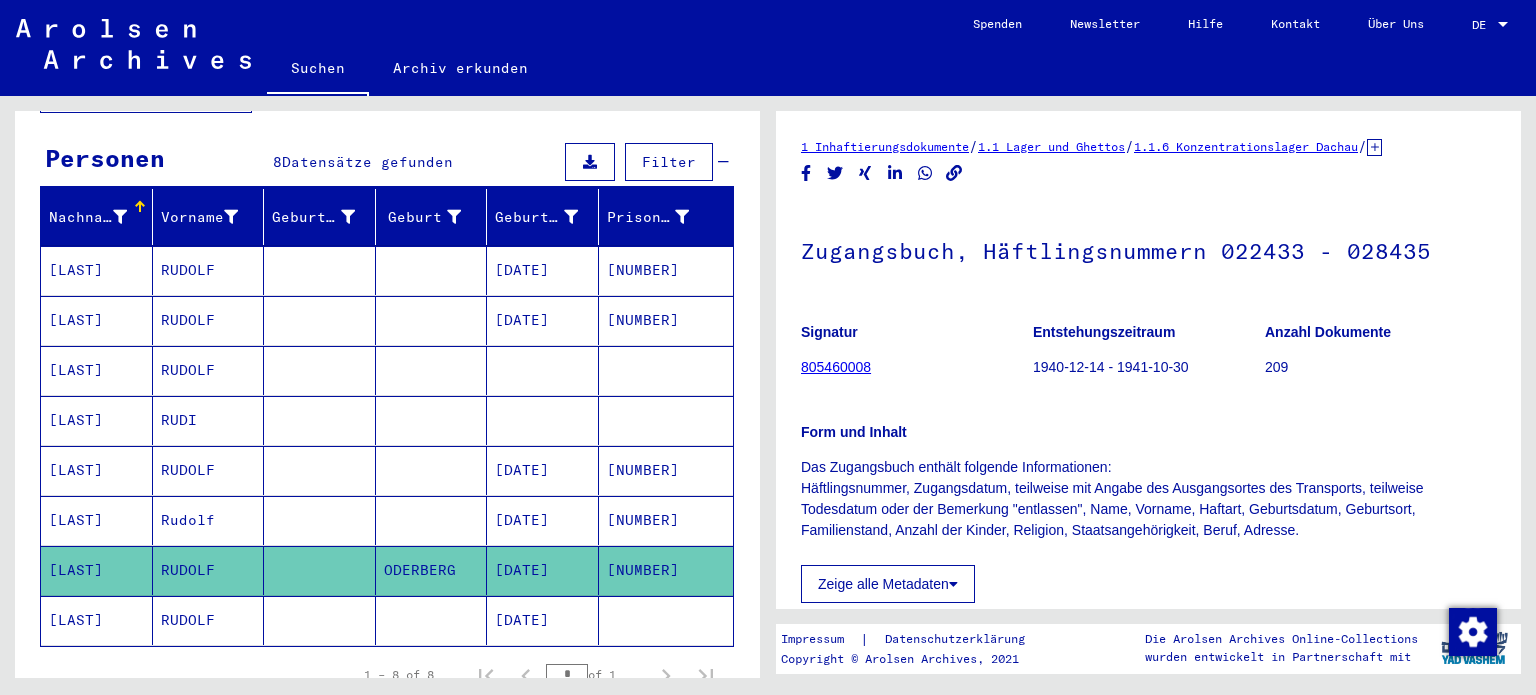click on "[DATE]" at bounding box center [543, 370] 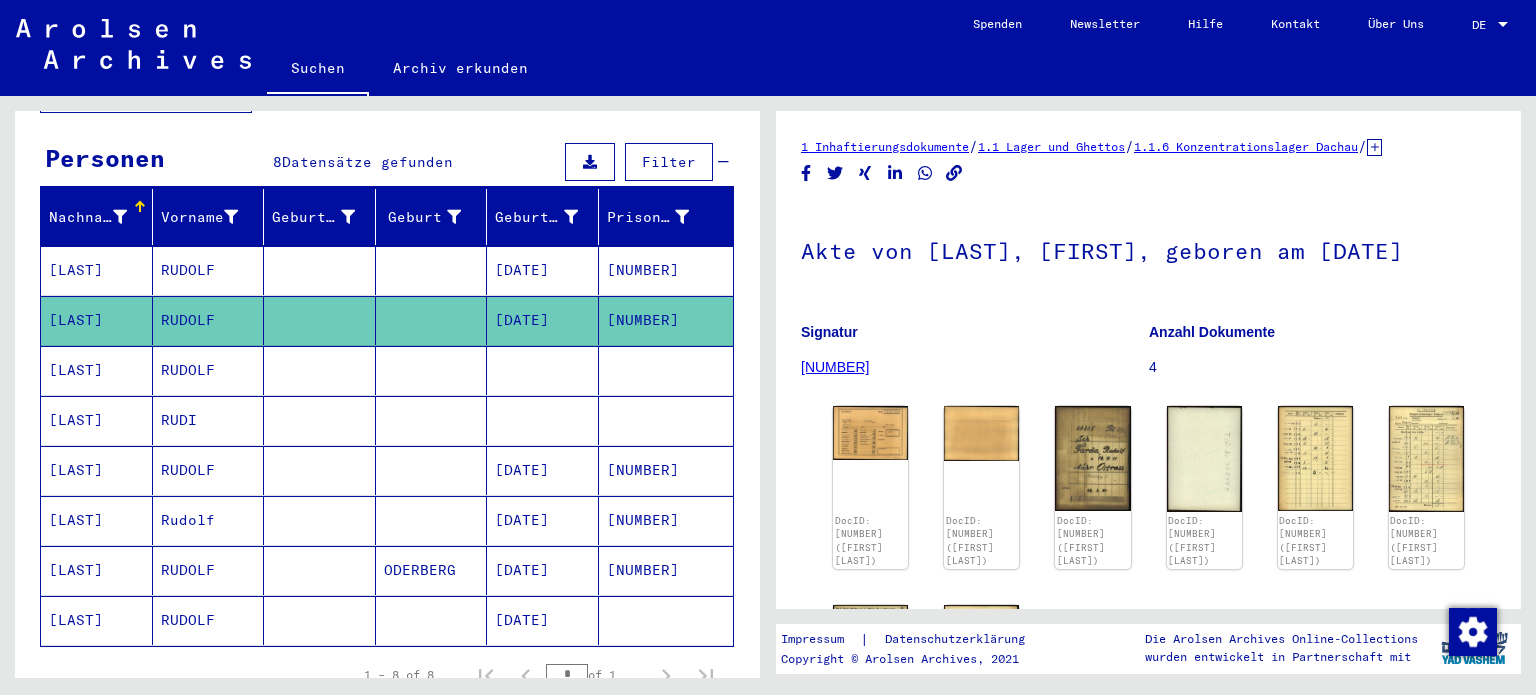 click on "[DATE]" at bounding box center [543, 320] 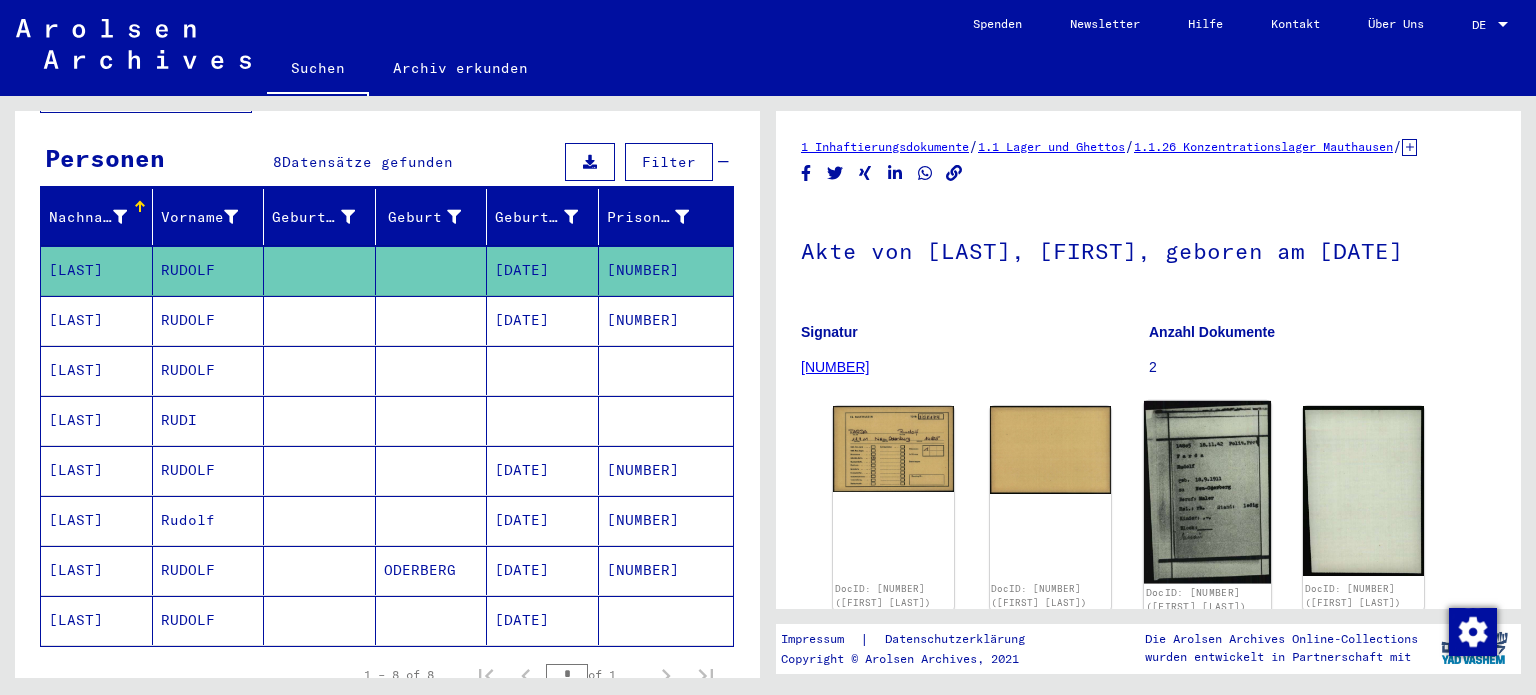 click 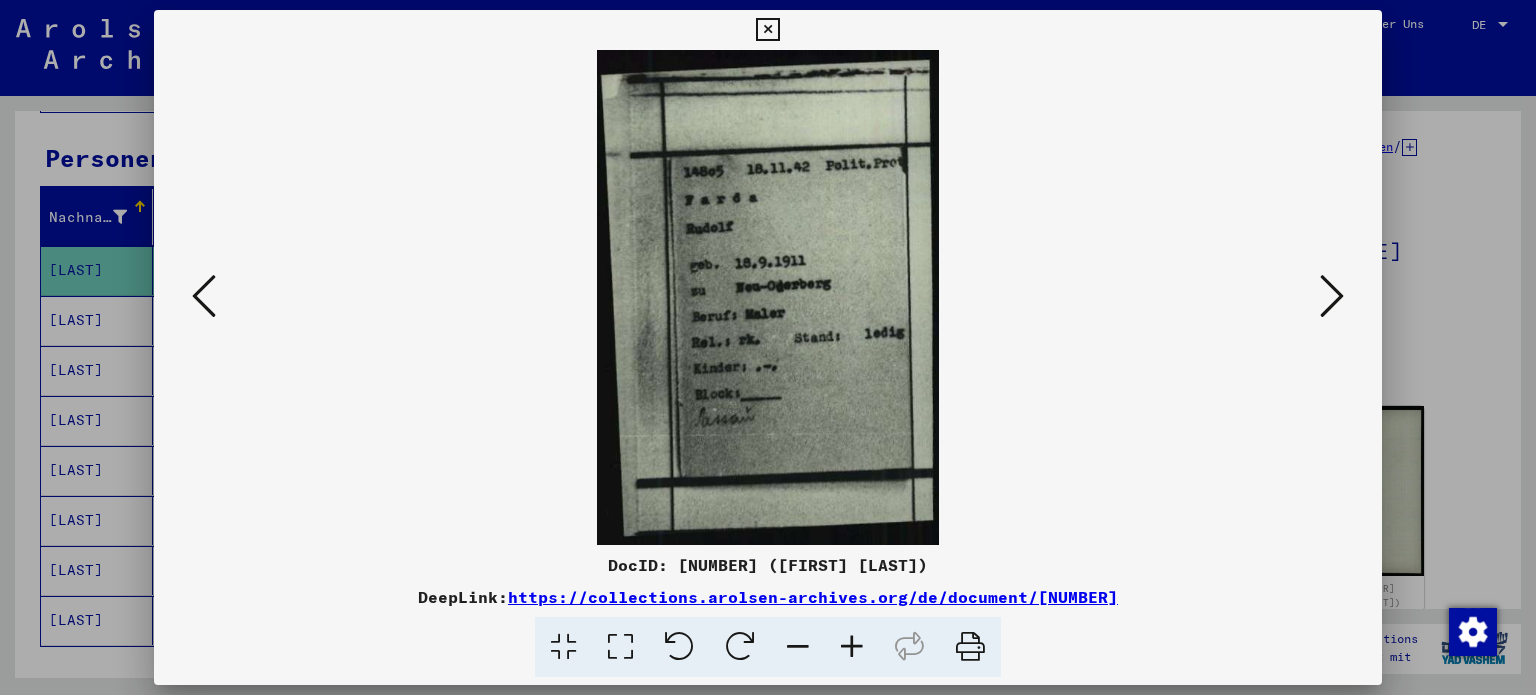 click at bounding box center [767, 30] 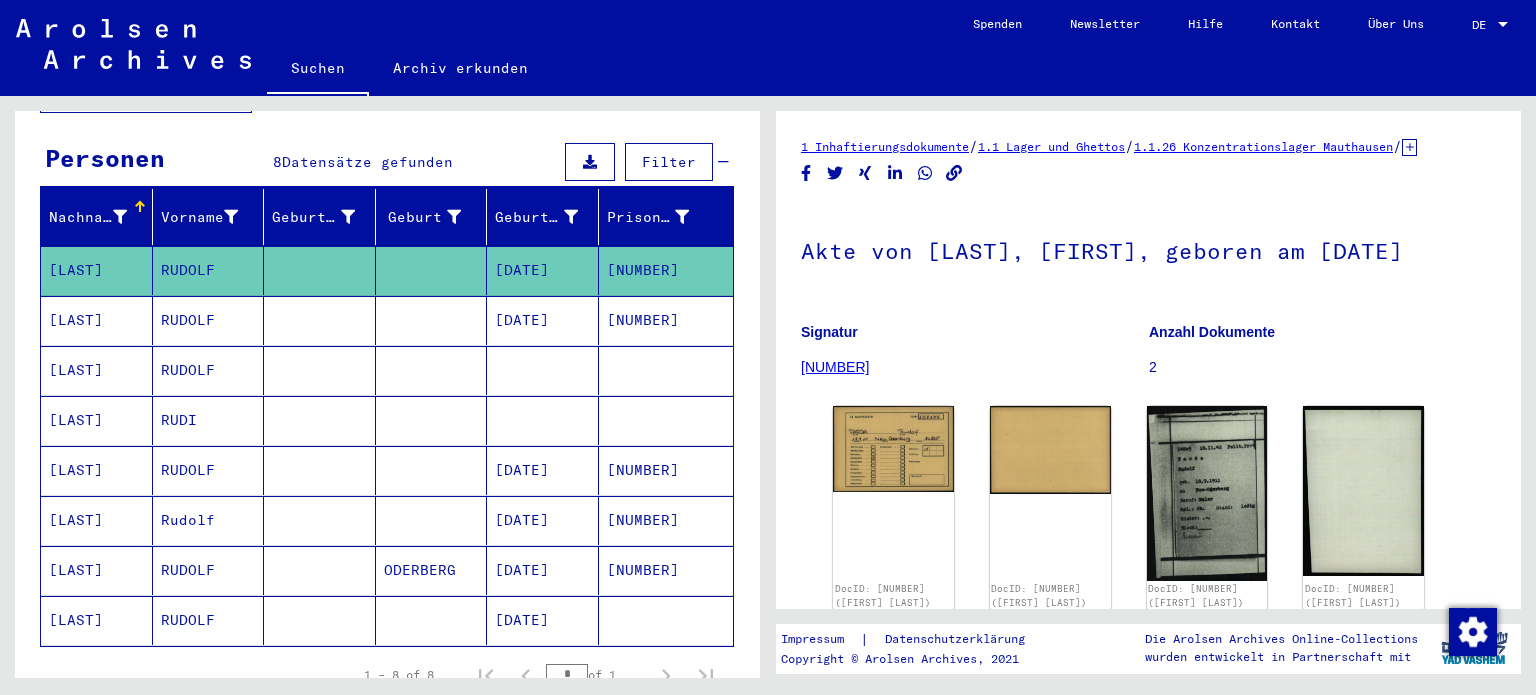 click on "[NUMBER]" at bounding box center (666, 520) 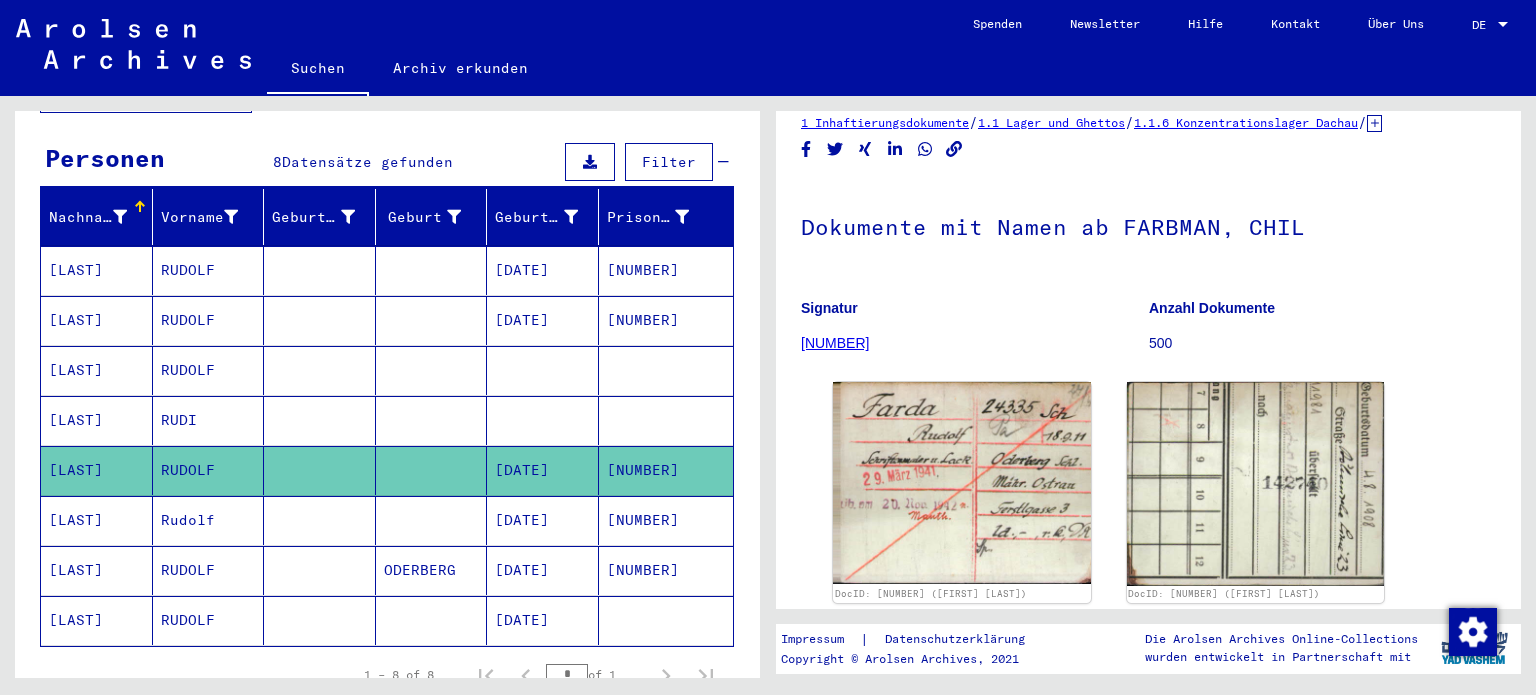 scroll, scrollTop: 26, scrollLeft: 0, axis: vertical 